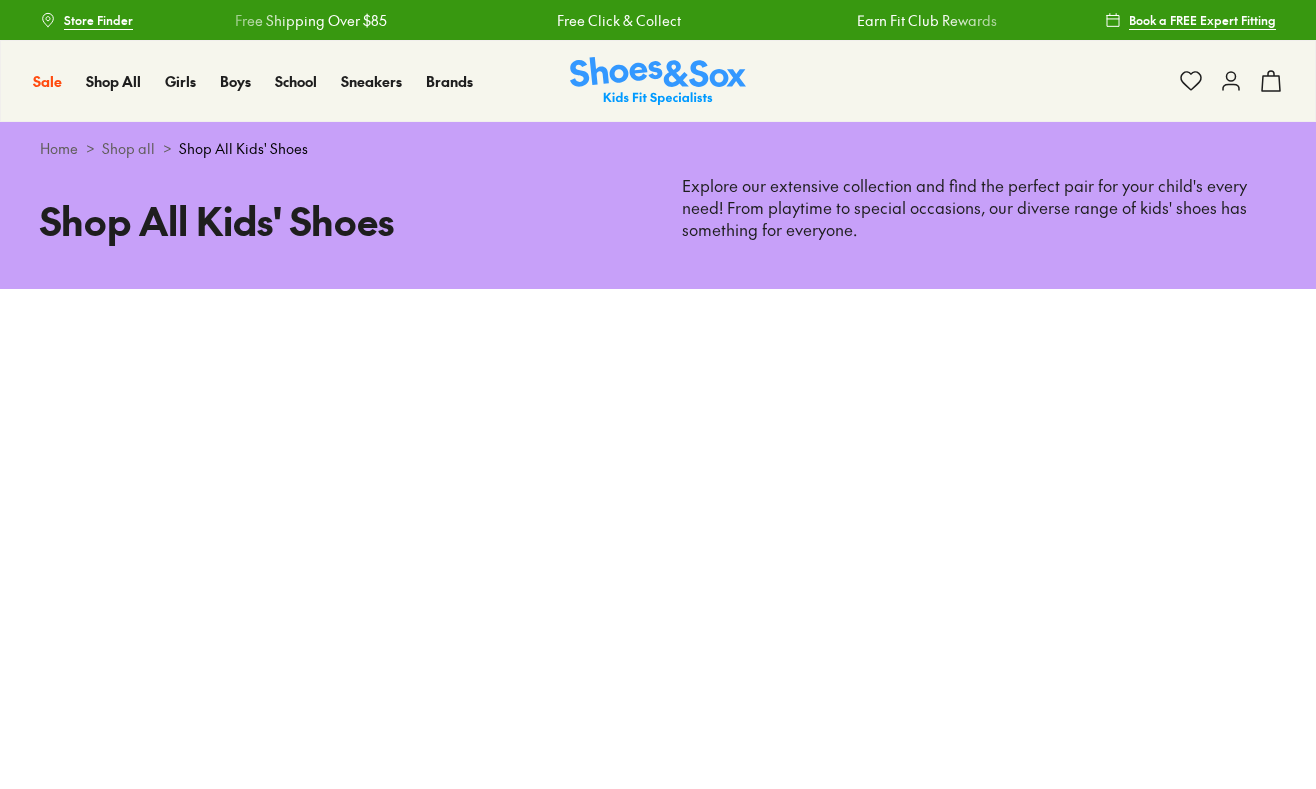 scroll, scrollTop: 0, scrollLeft: 0, axis: both 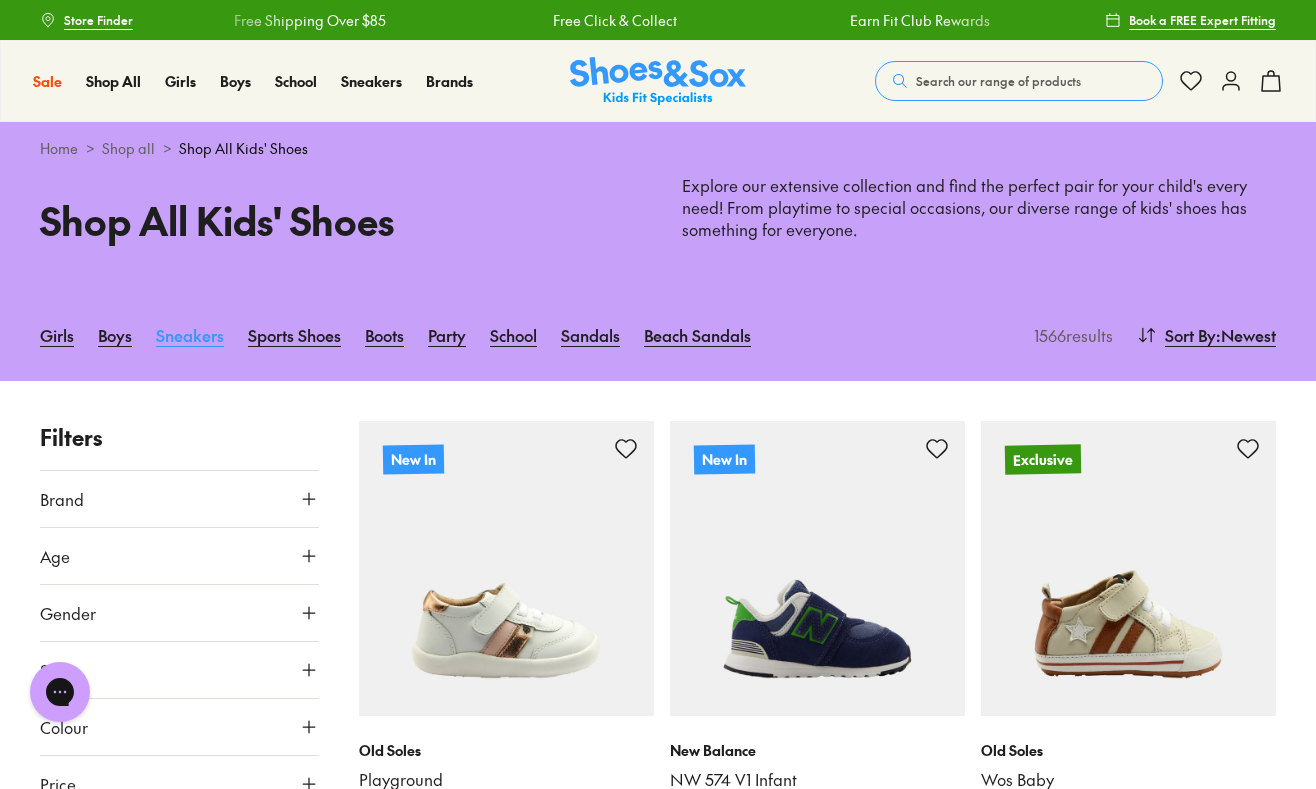 click on "Sneakers" at bounding box center [190, 335] 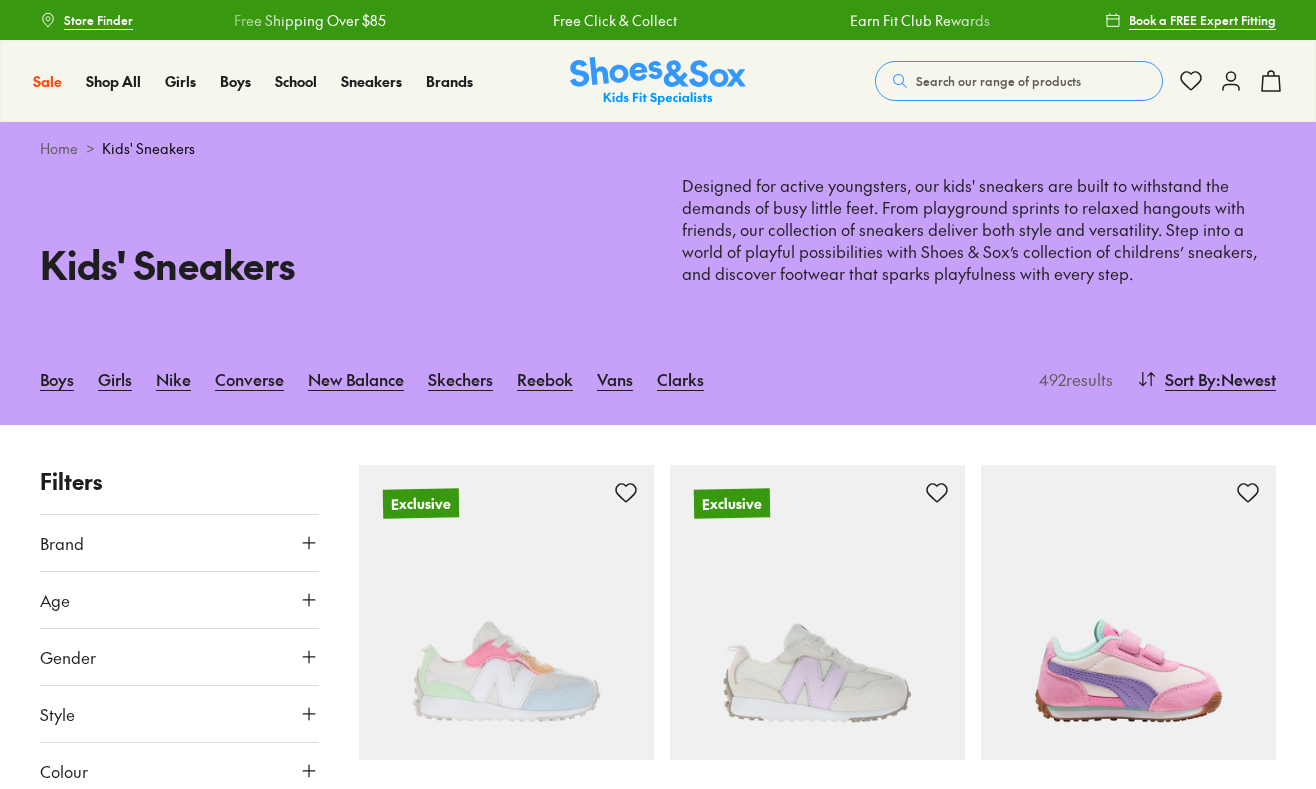 scroll, scrollTop: 0, scrollLeft: 0, axis: both 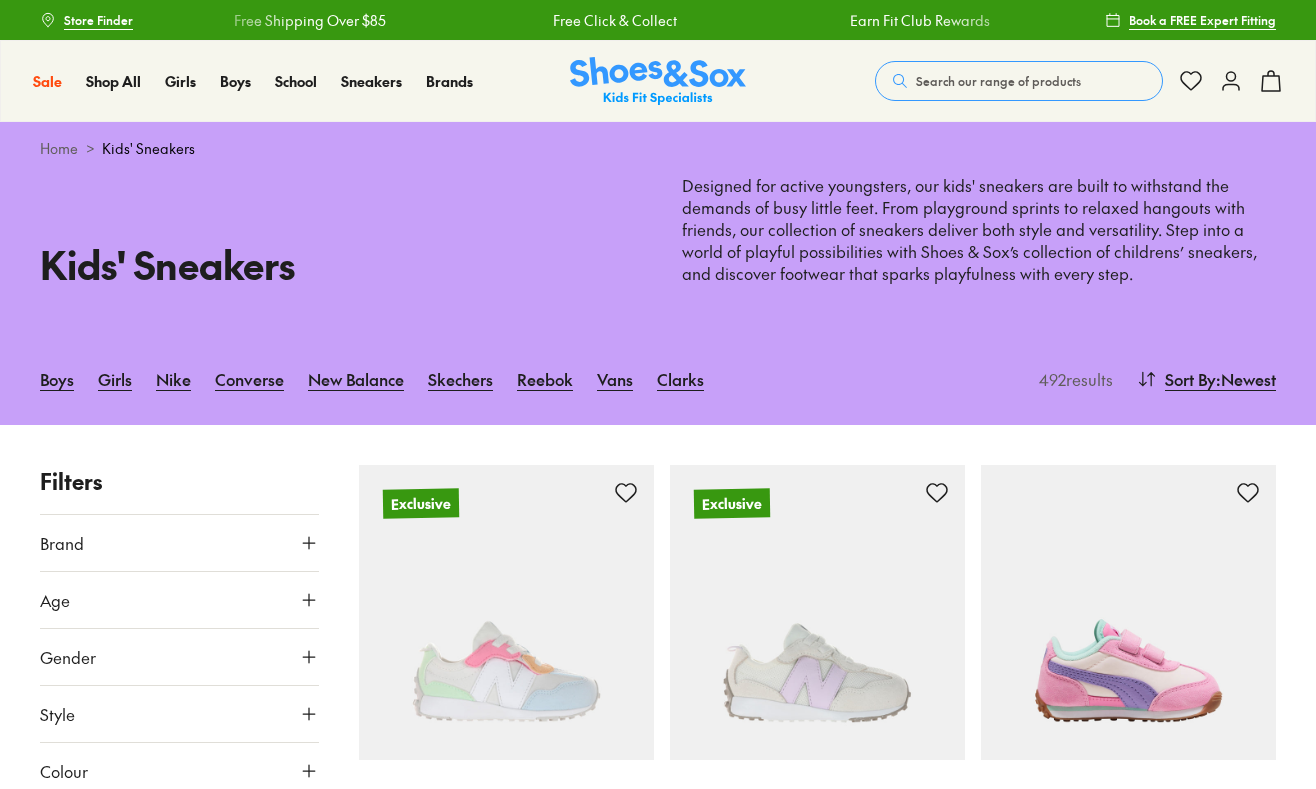 click 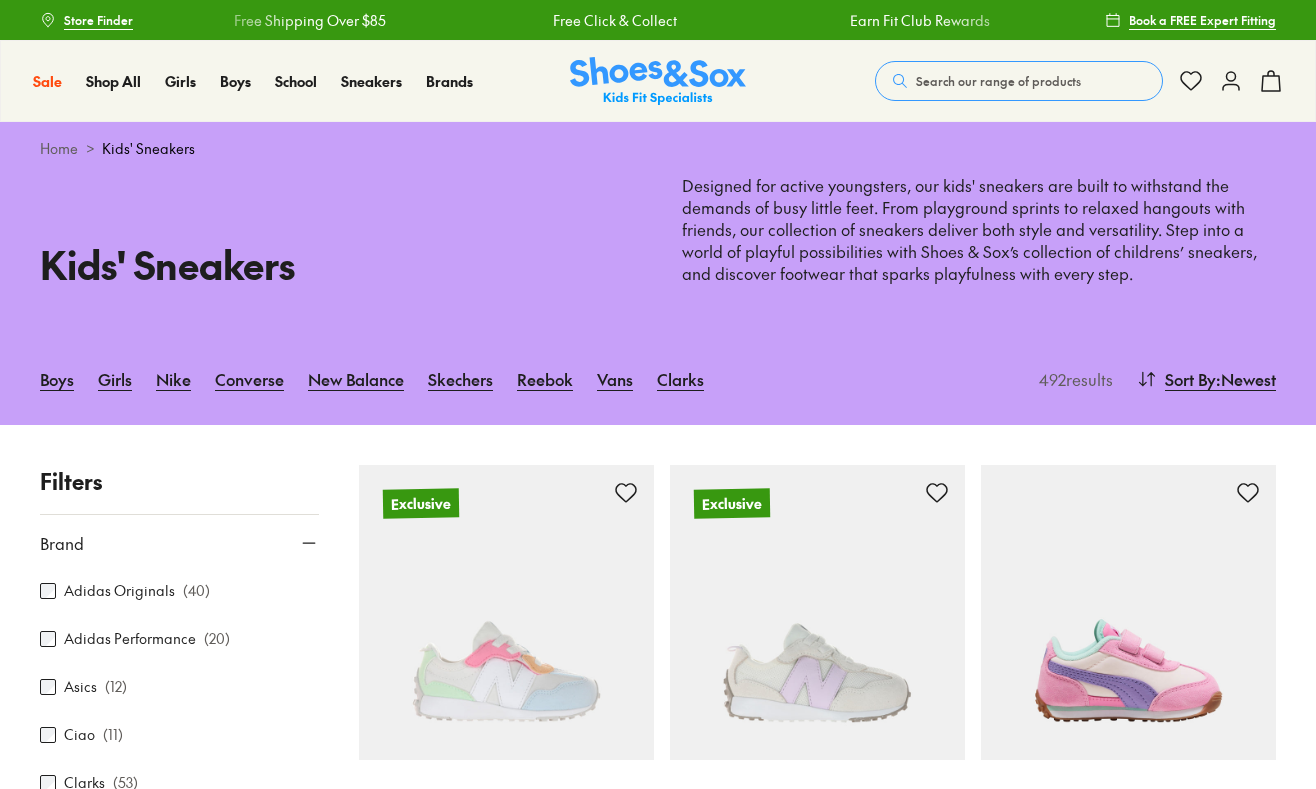 scroll, scrollTop: 0, scrollLeft: 0, axis: both 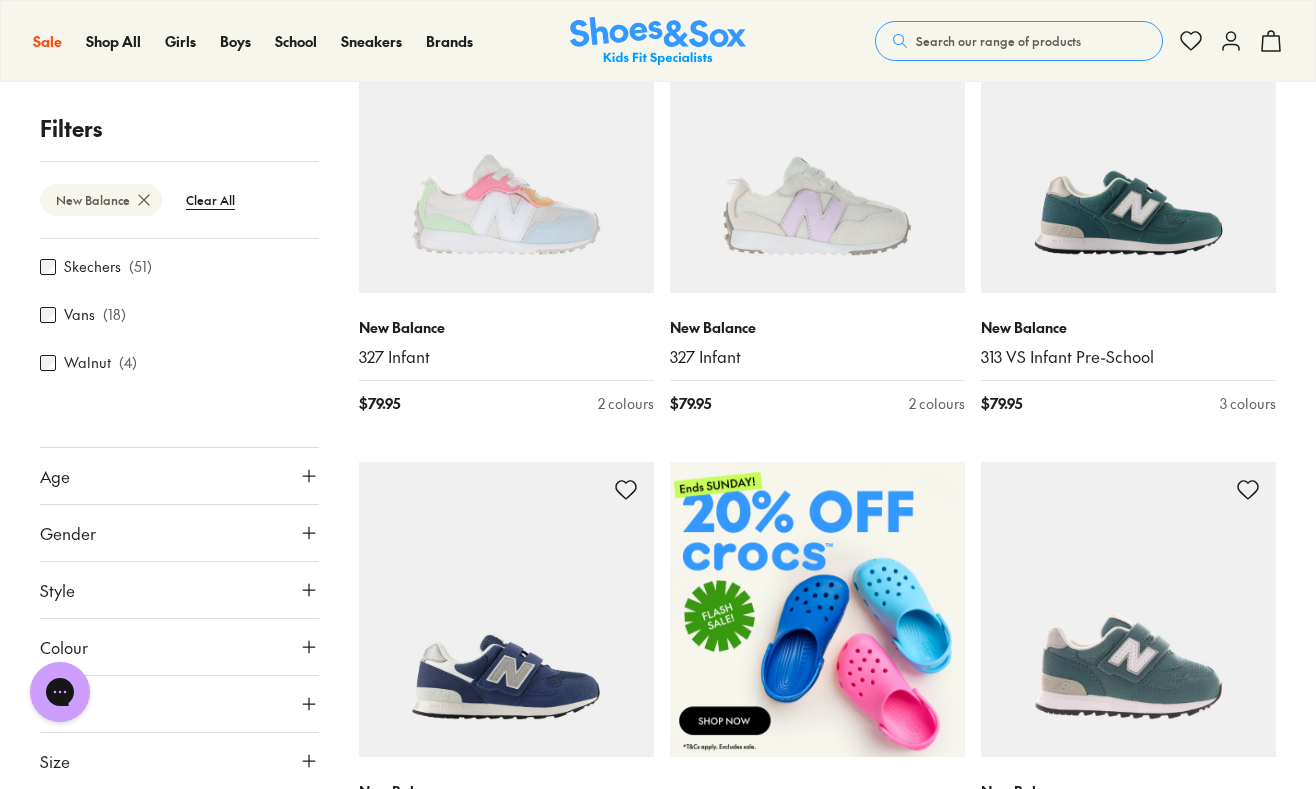 click 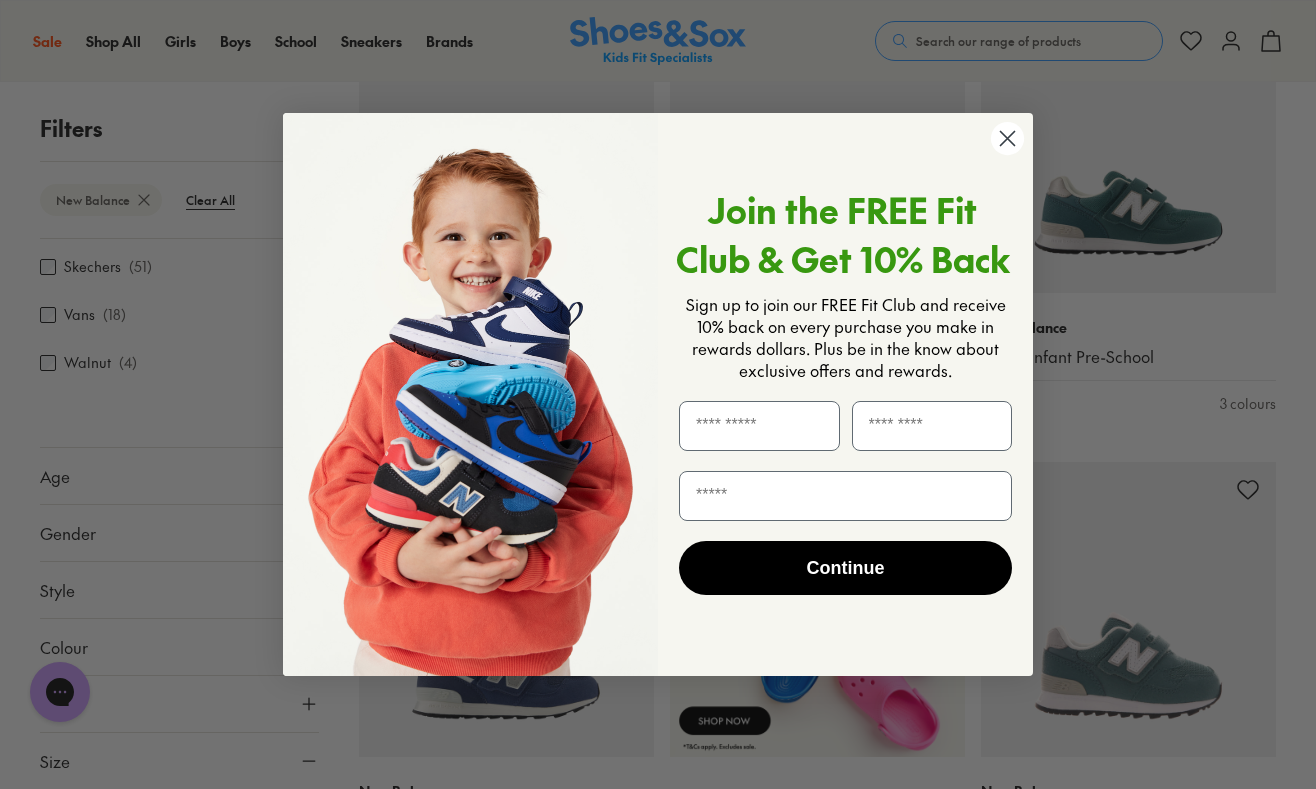 click 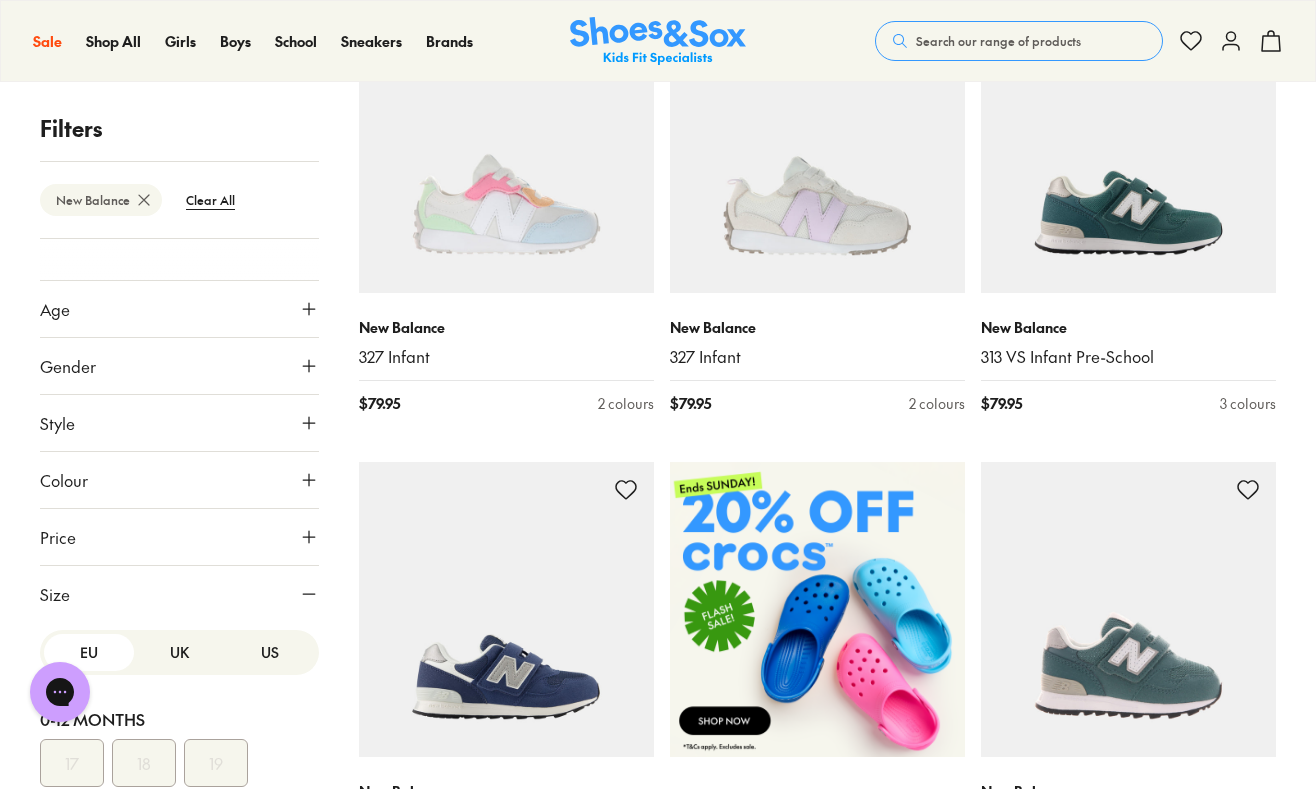 scroll, scrollTop: 401, scrollLeft: 0, axis: vertical 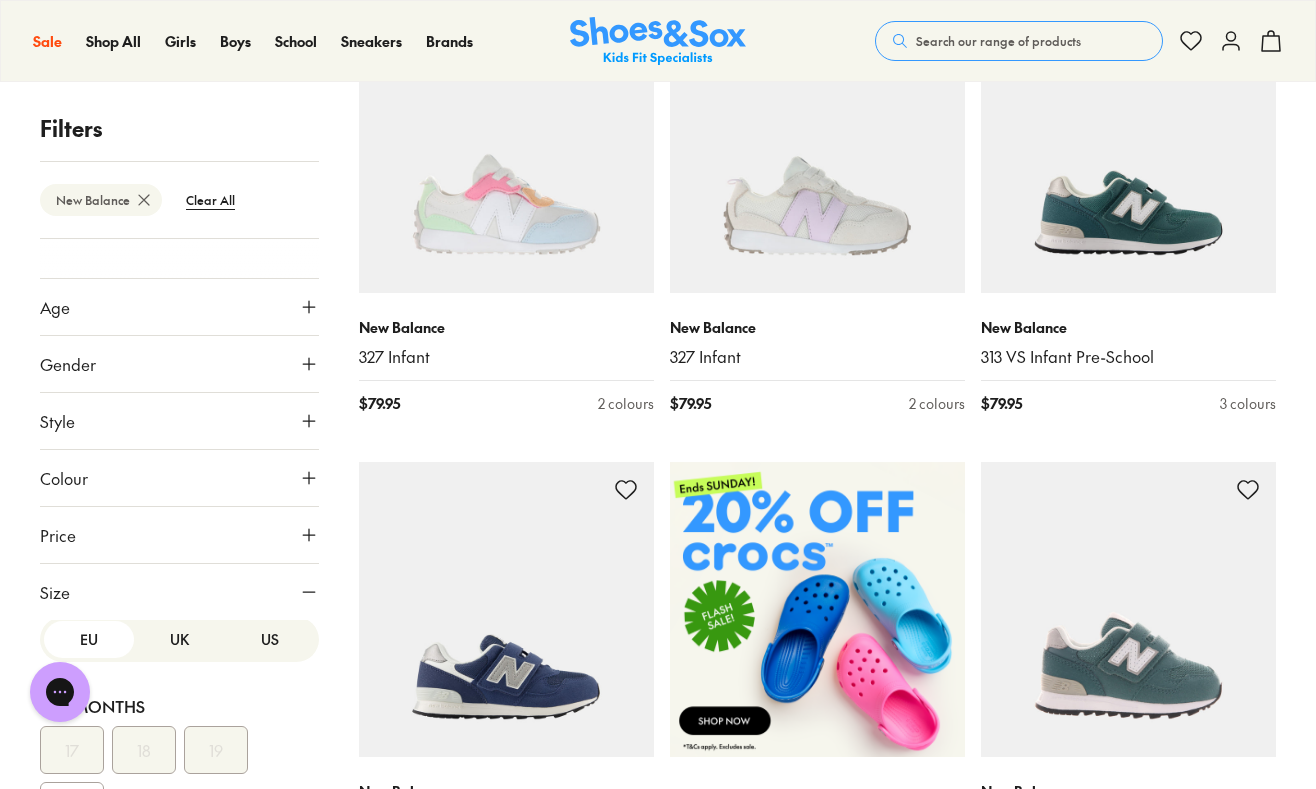 click on "US" at bounding box center (270, 639) 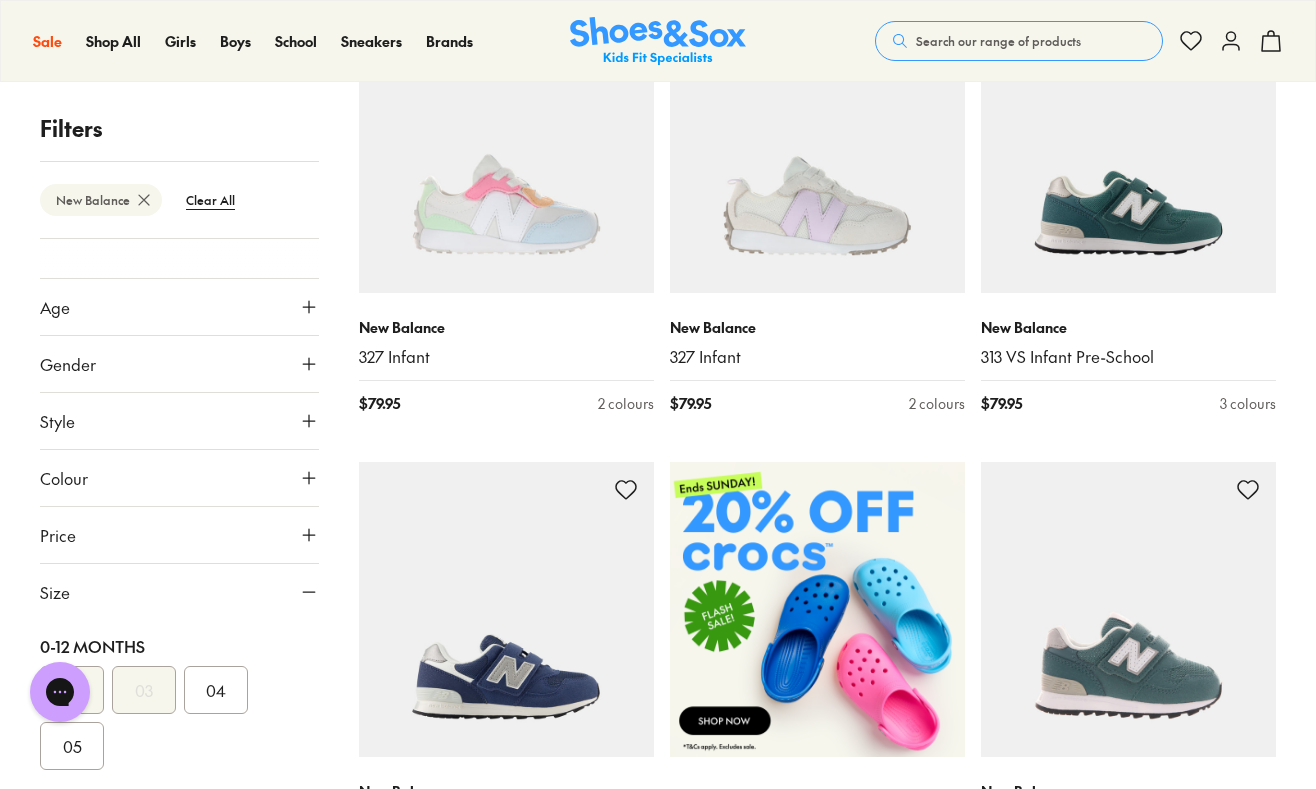 scroll, scrollTop: 64, scrollLeft: 0, axis: vertical 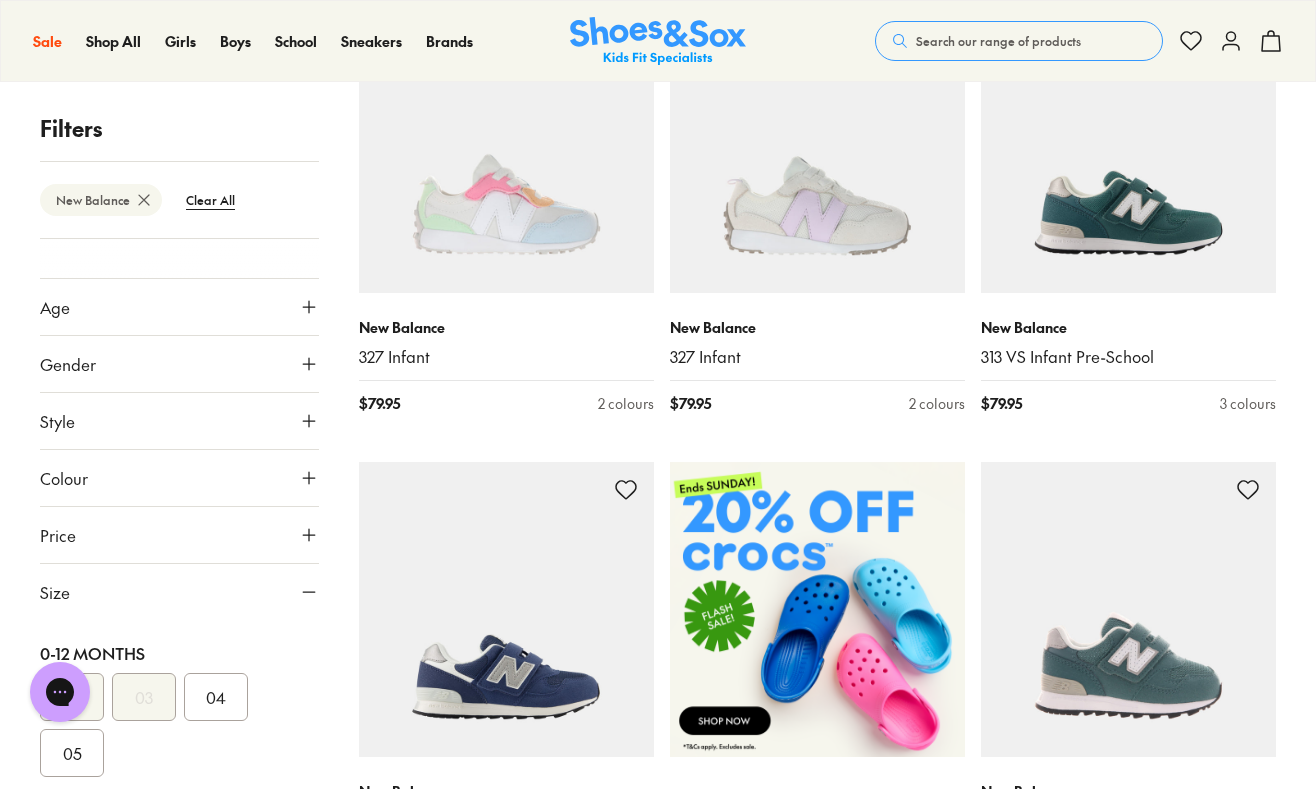 click on "05" at bounding box center [72, 753] 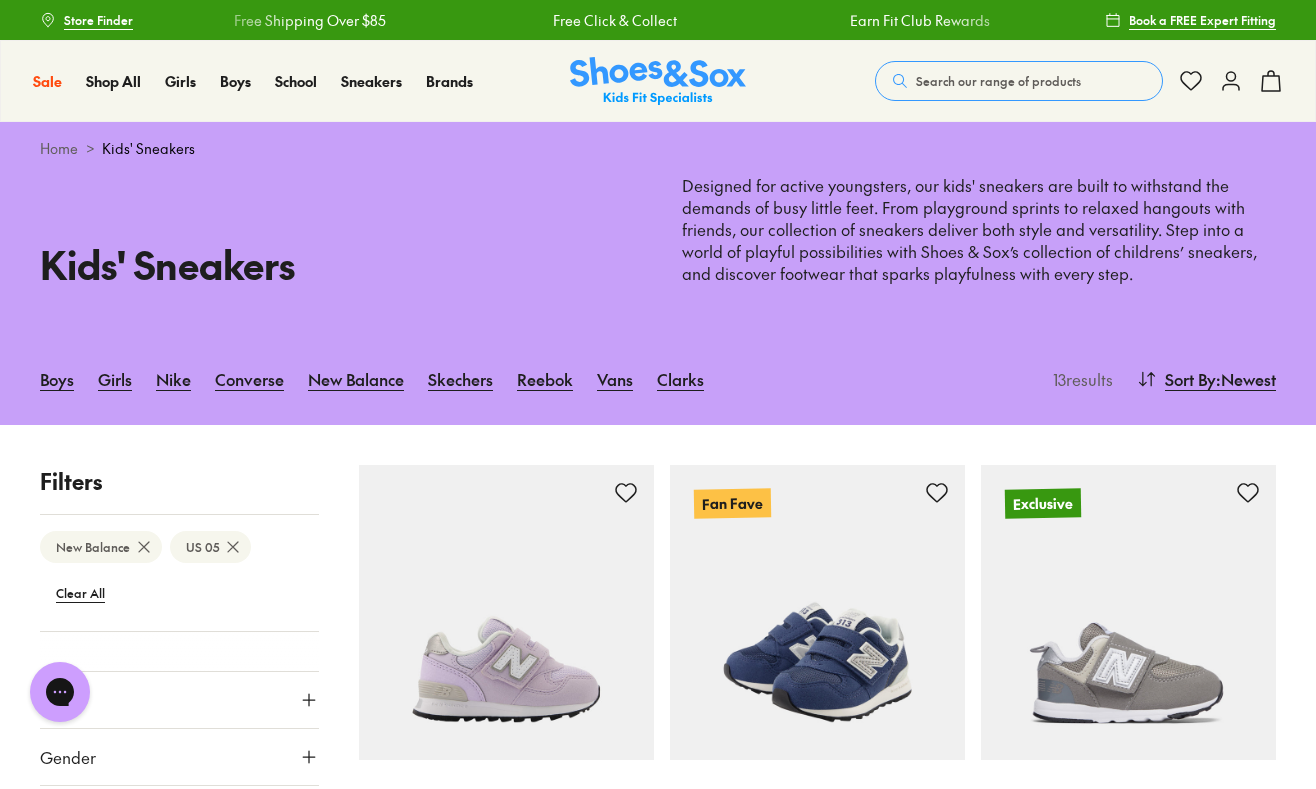 scroll, scrollTop: 0, scrollLeft: 0, axis: both 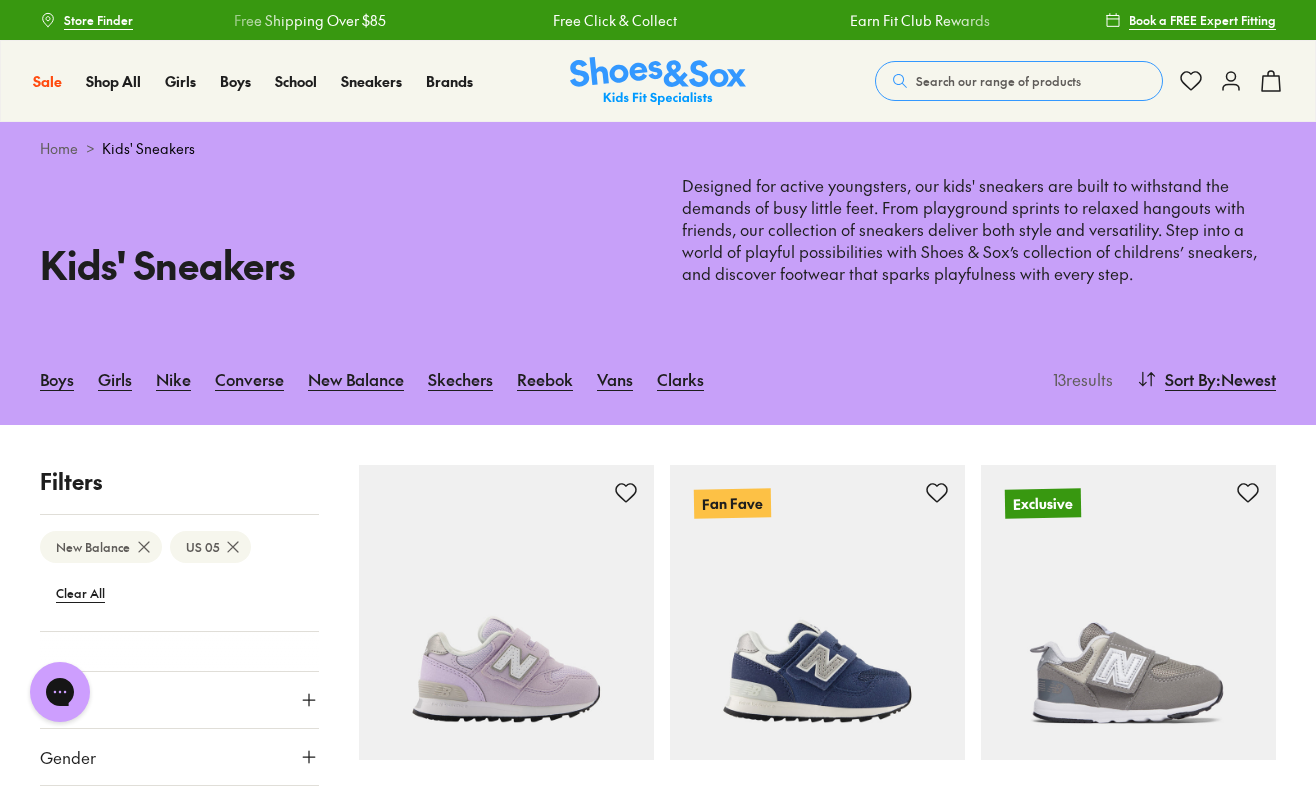 click at bounding box center (658, 81) 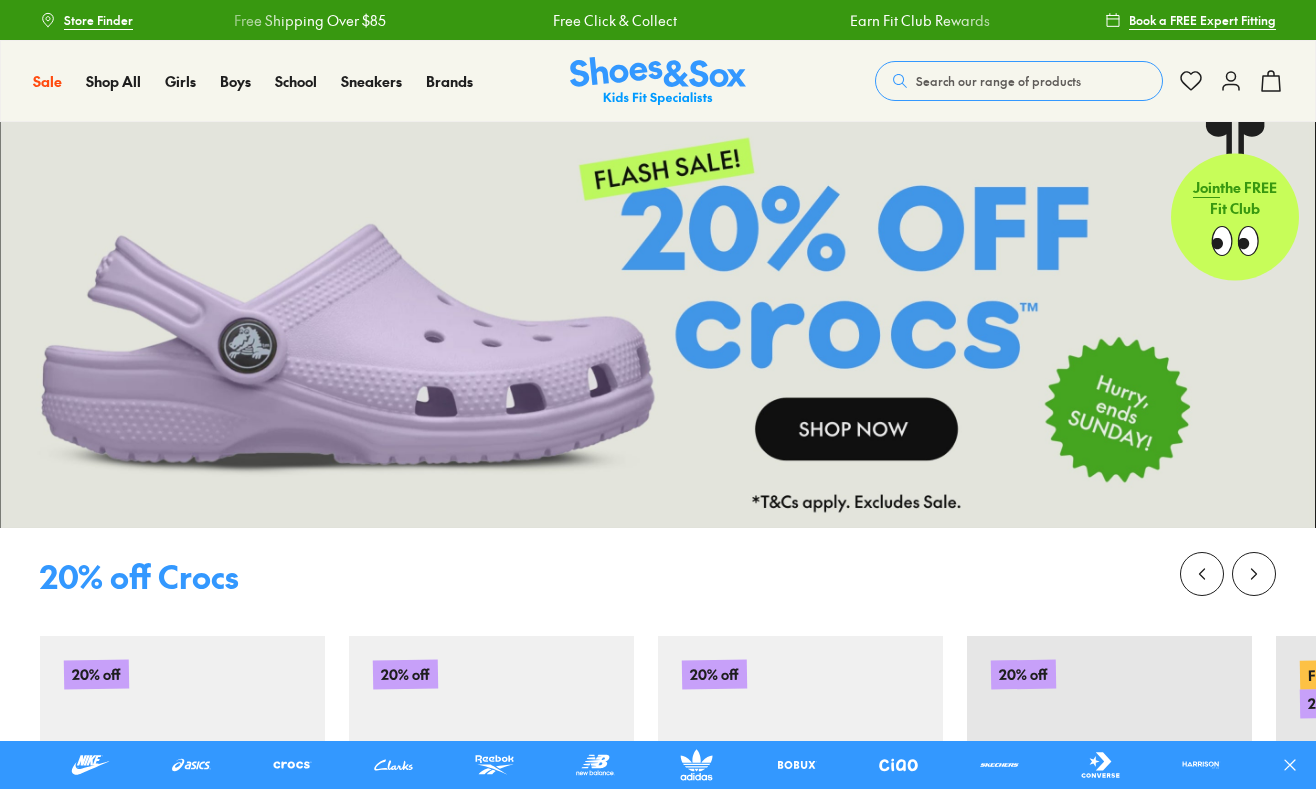 scroll, scrollTop: 0, scrollLeft: 0, axis: both 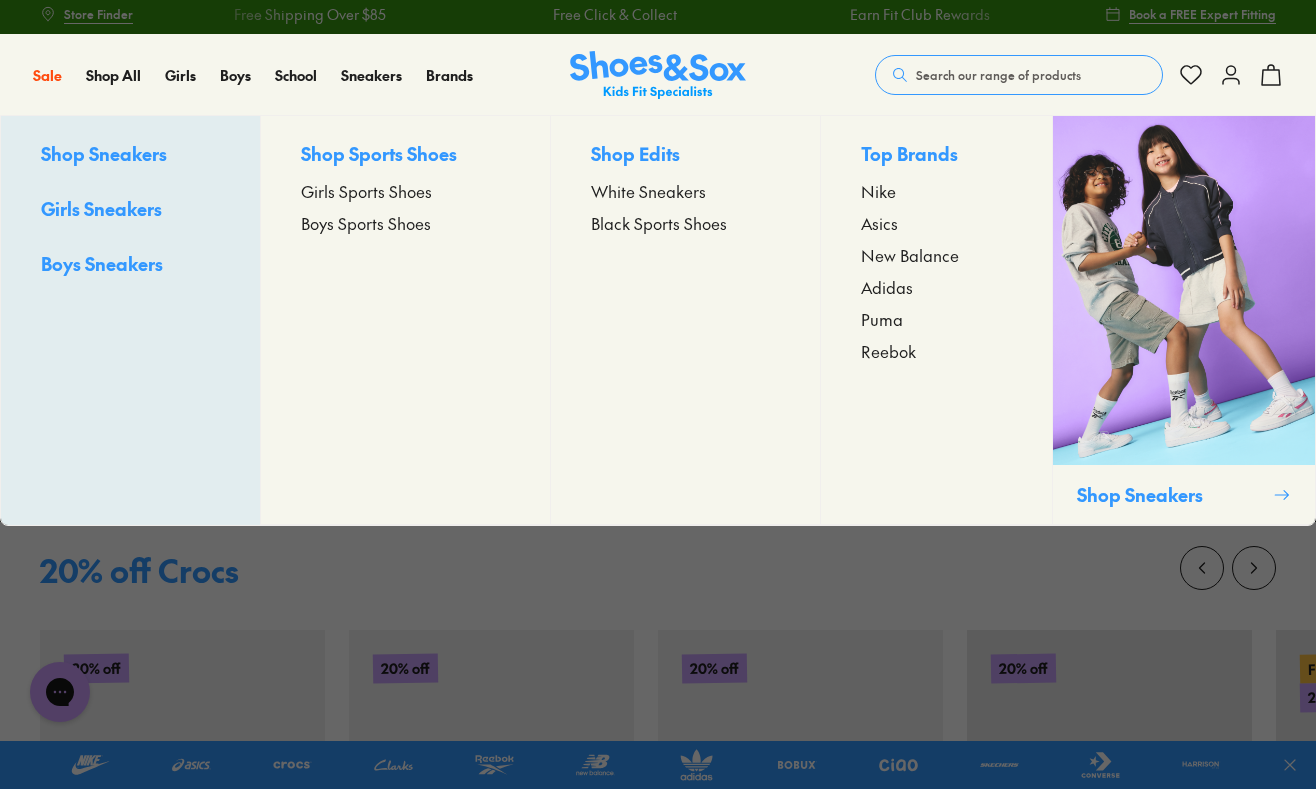 click on "New Balance" at bounding box center (910, 255) 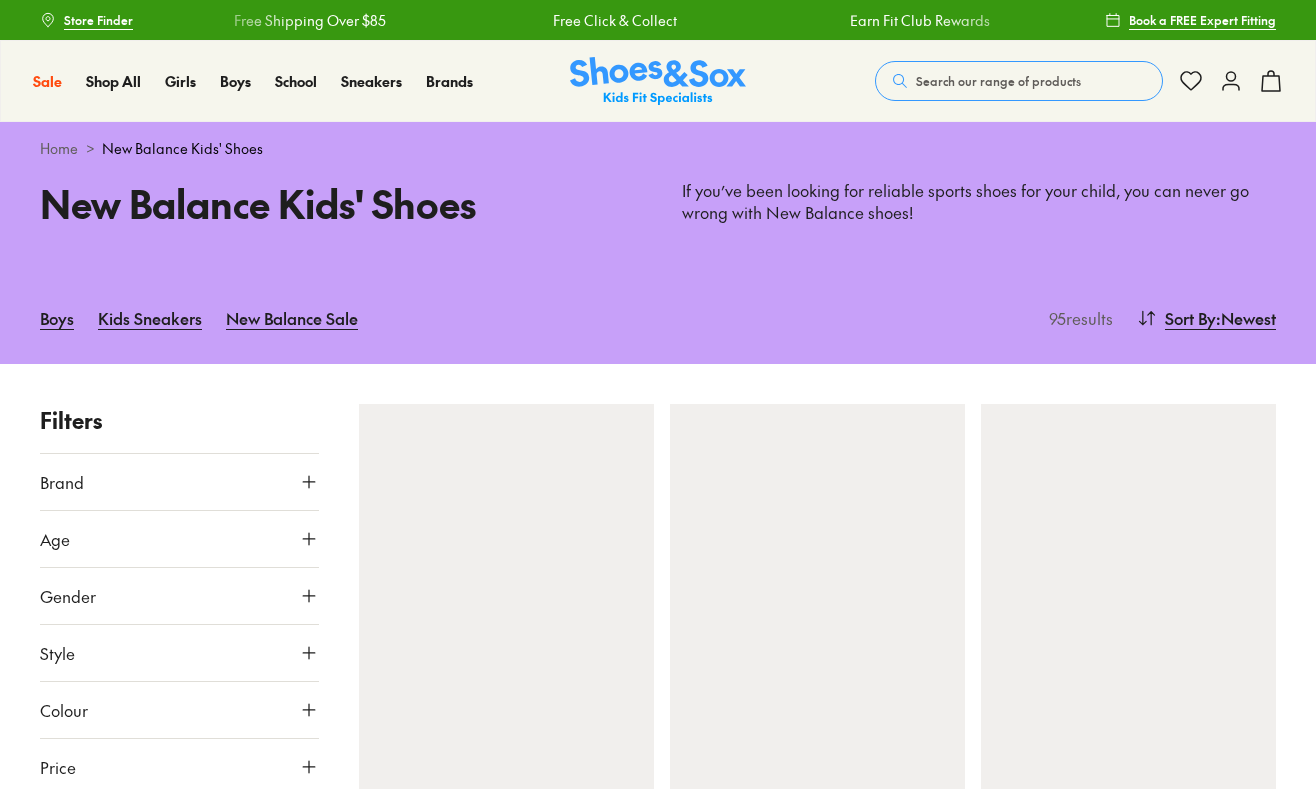scroll, scrollTop: 0, scrollLeft: 0, axis: both 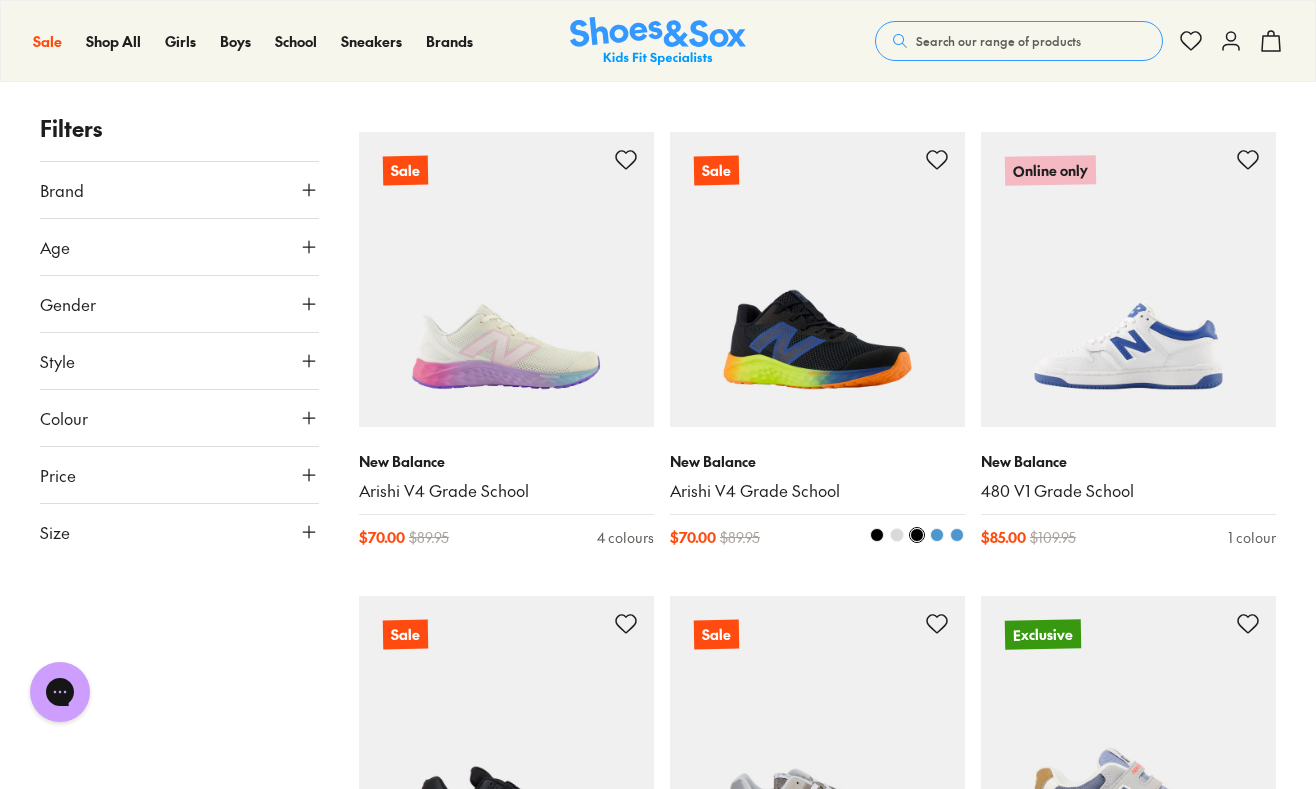 click at bounding box center [817, 279] 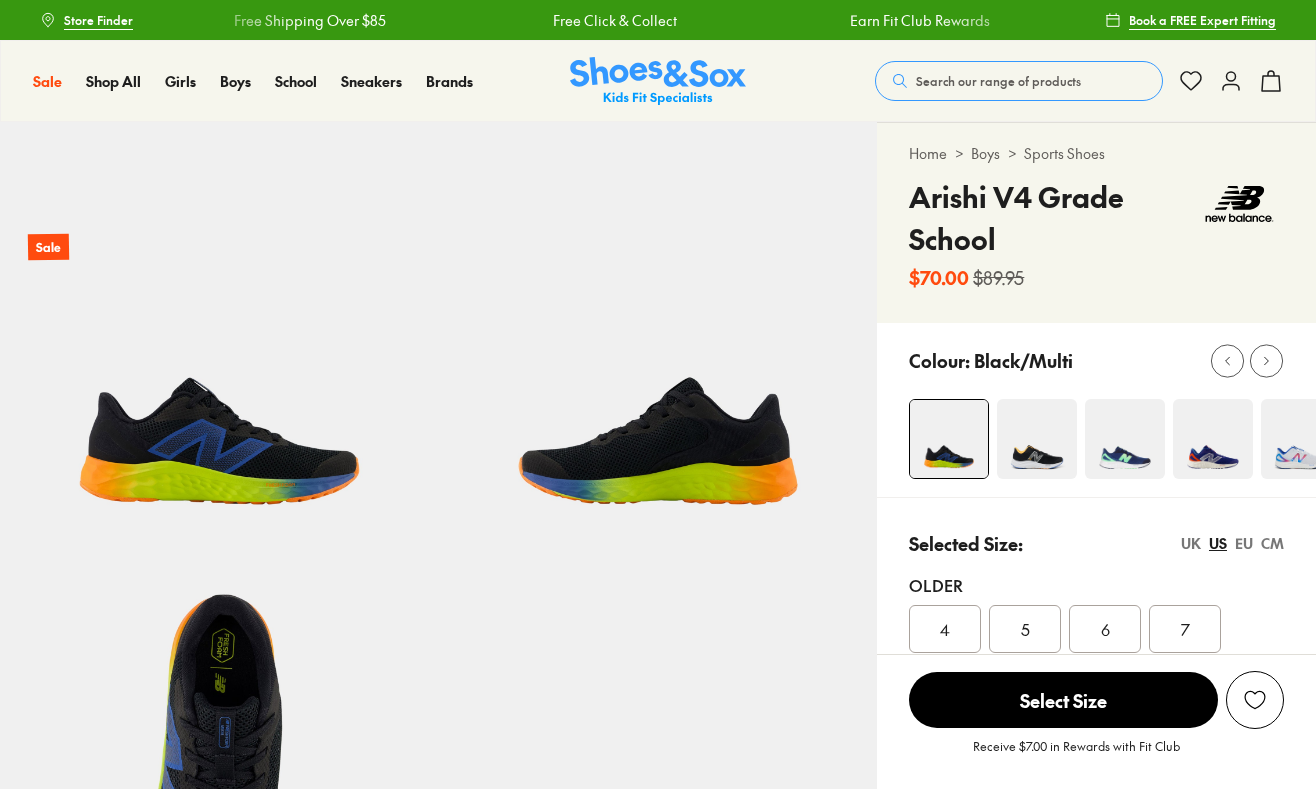 scroll, scrollTop: 0, scrollLeft: 0, axis: both 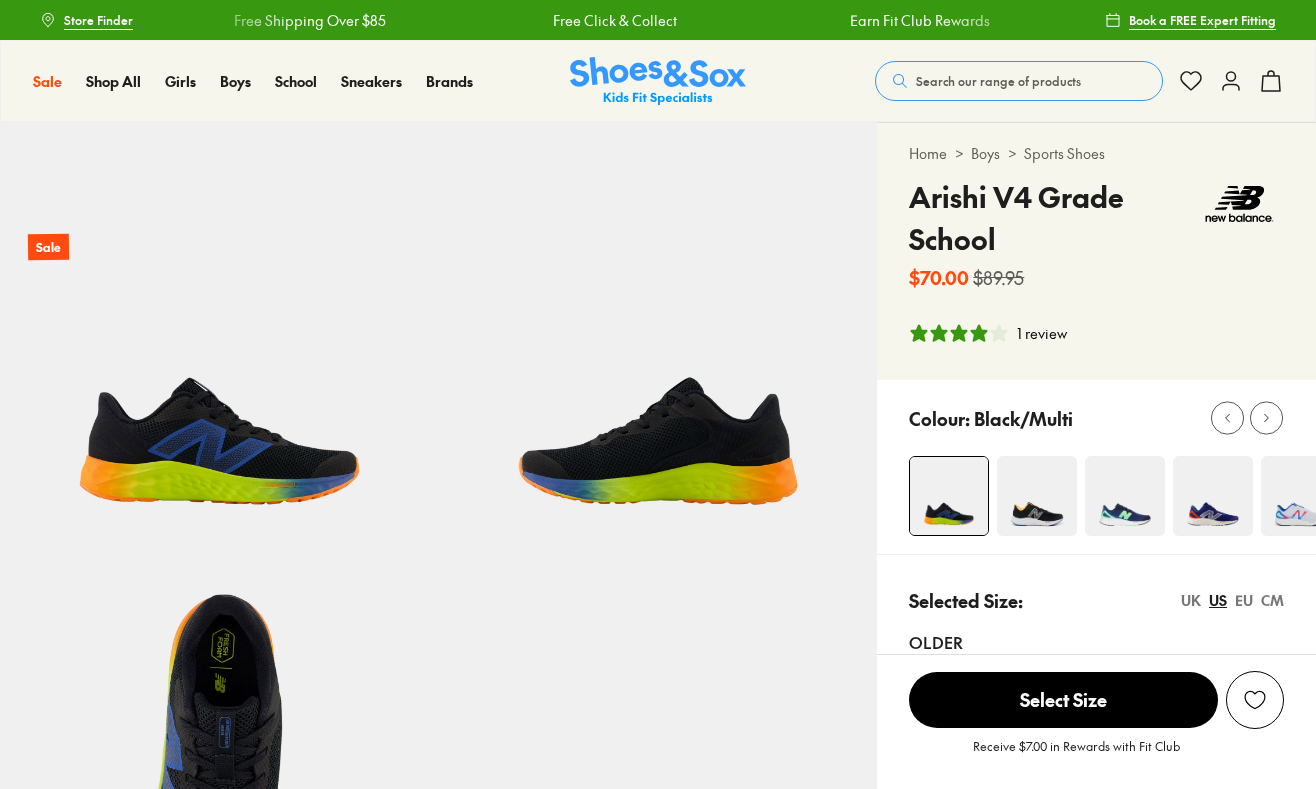 select on "*" 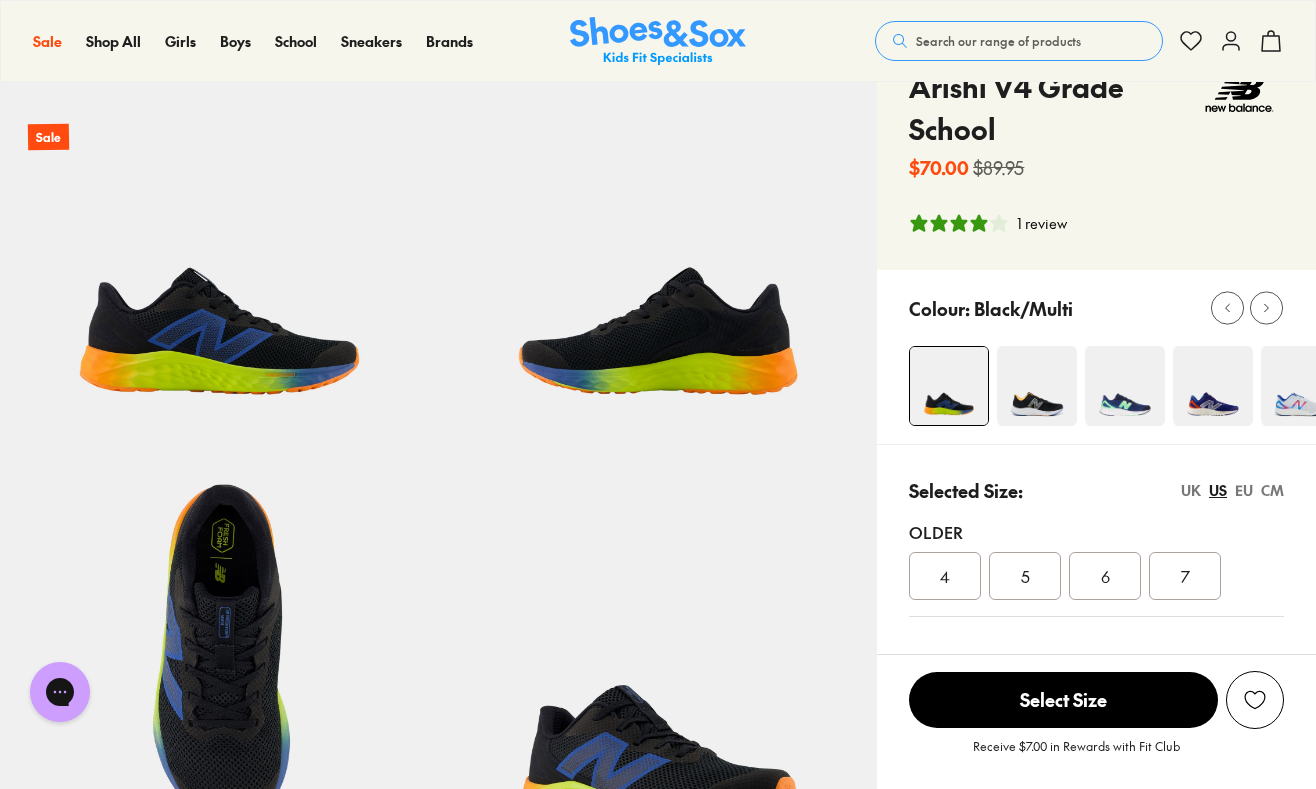 scroll, scrollTop: 0, scrollLeft: 0, axis: both 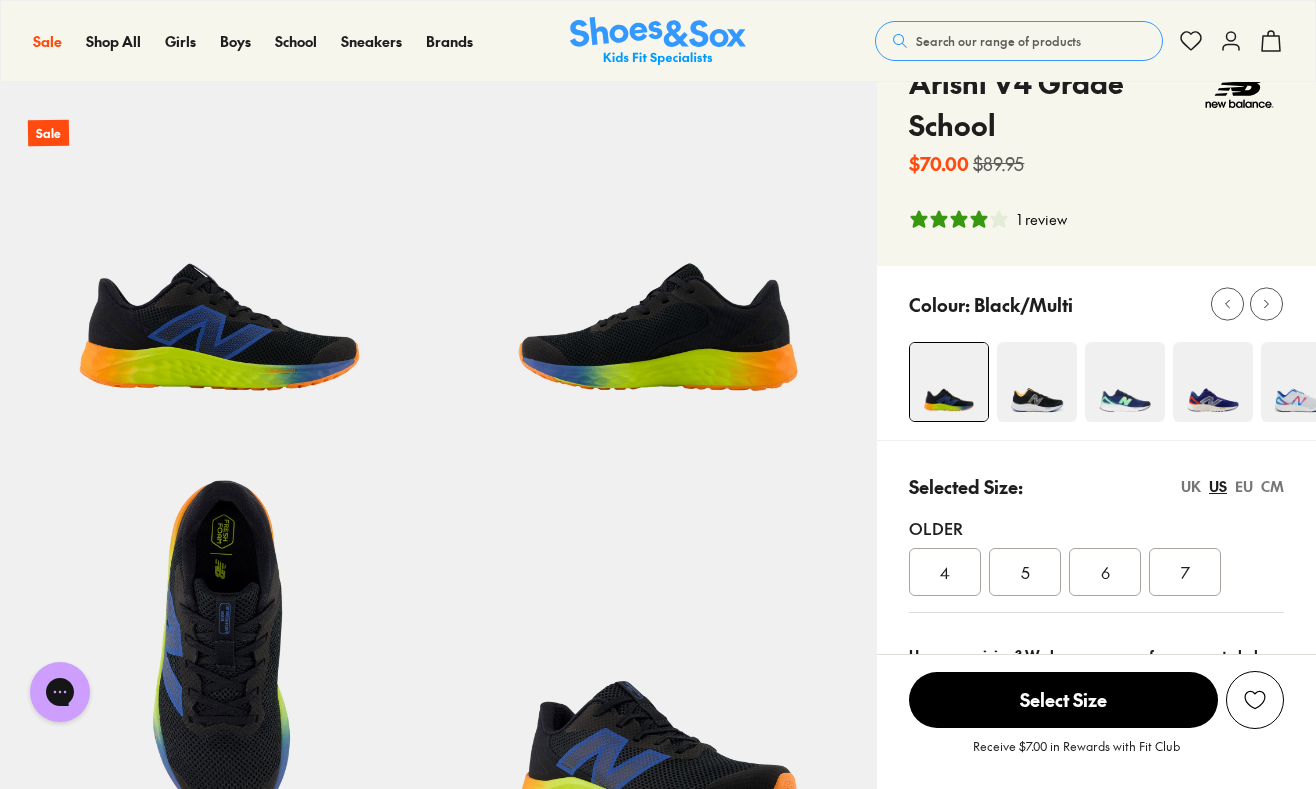 click on "5" at bounding box center (1025, 572) 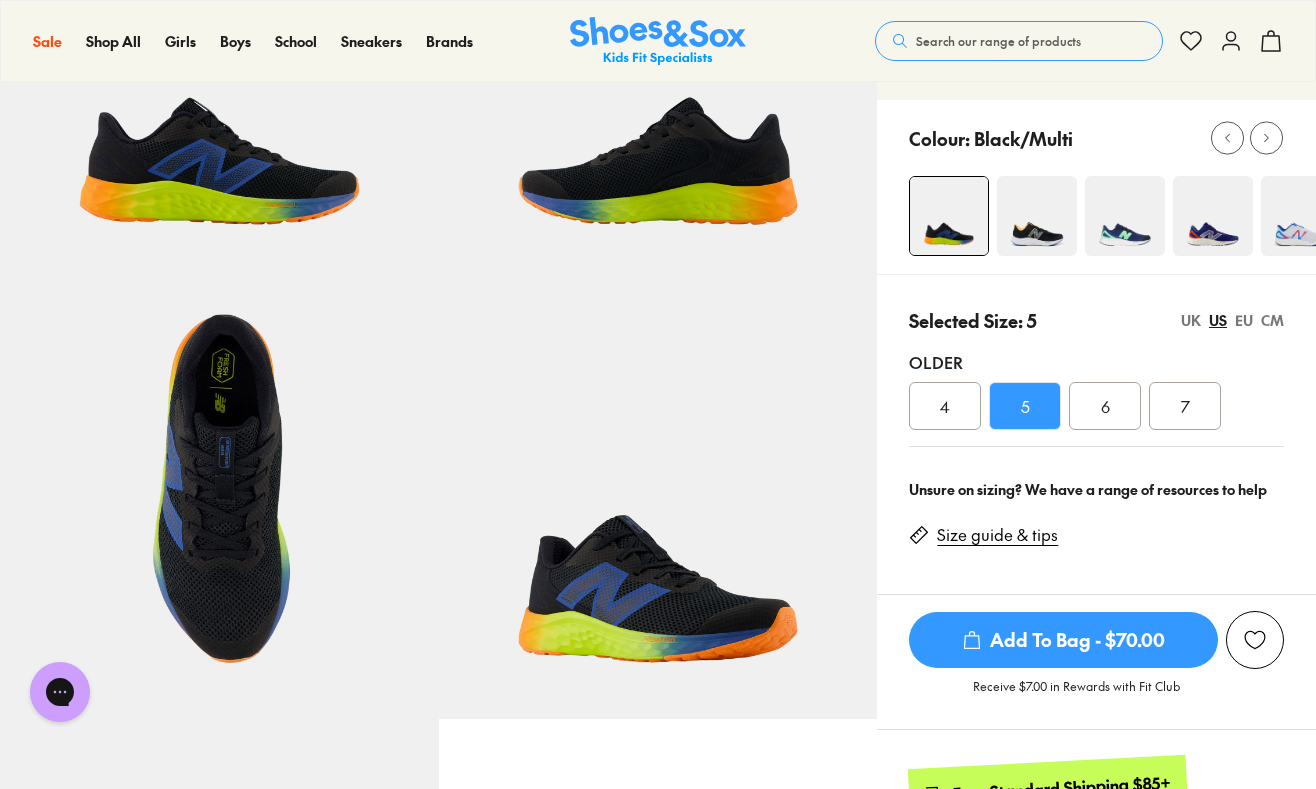 scroll, scrollTop: 283, scrollLeft: 0, axis: vertical 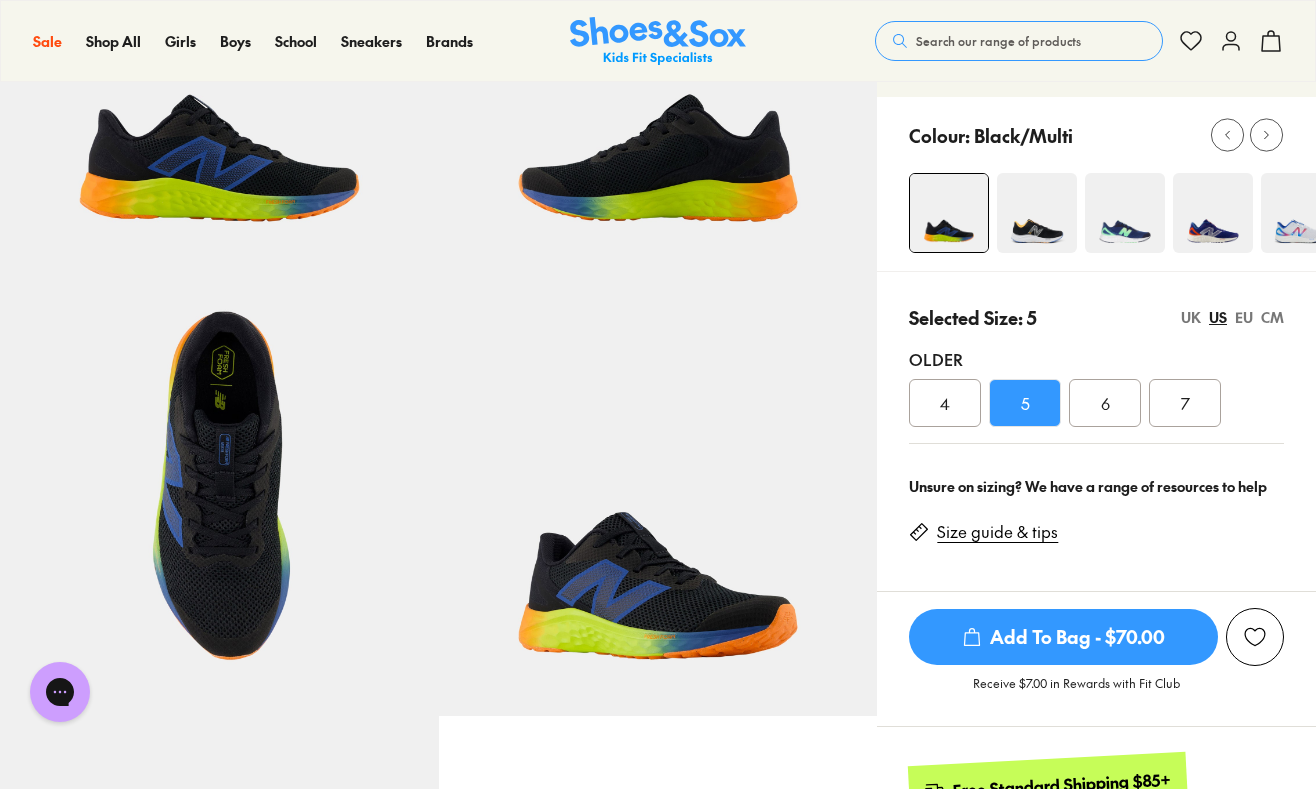 click on "Add To Bag - $70.00" at bounding box center (1063, 637) 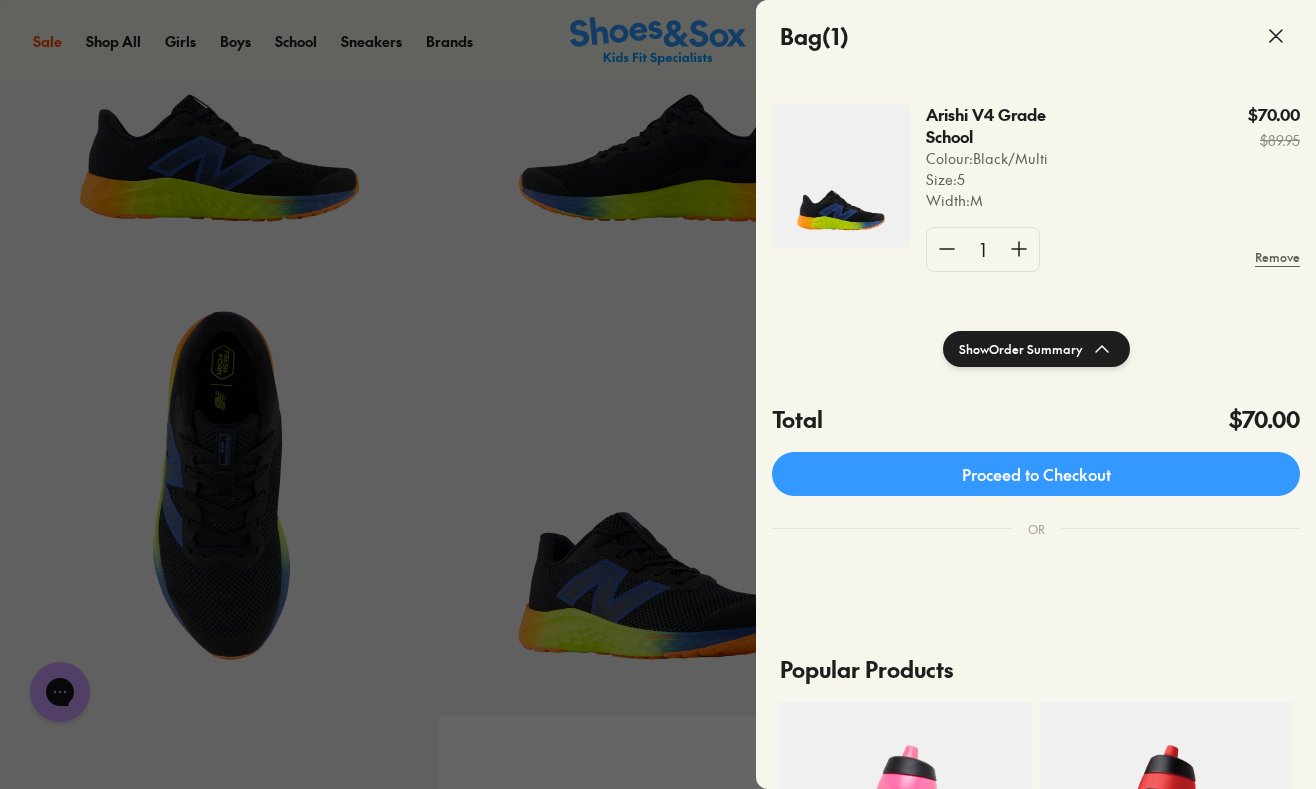 scroll, scrollTop: 112, scrollLeft: 0, axis: vertical 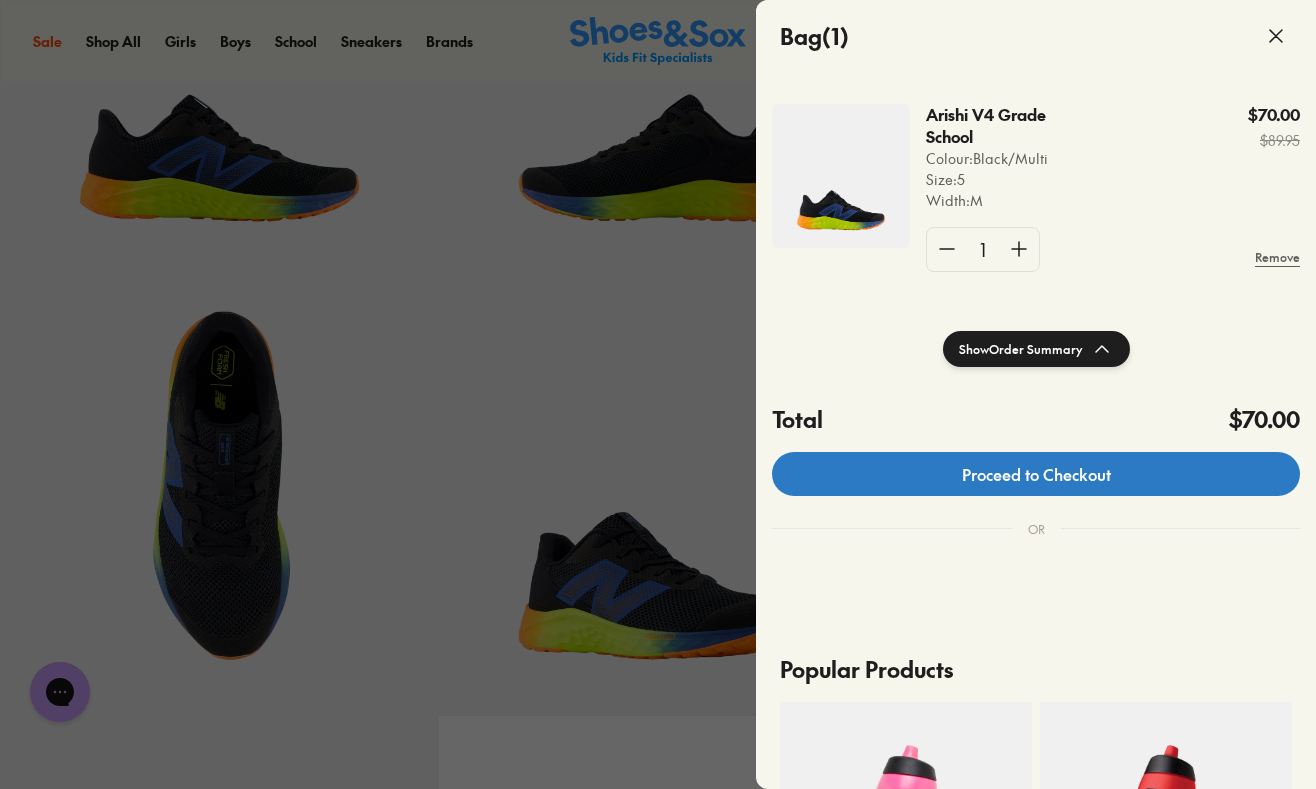 click on "Proceed to Checkout" 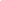 scroll, scrollTop: 0, scrollLeft: 0, axis: both 